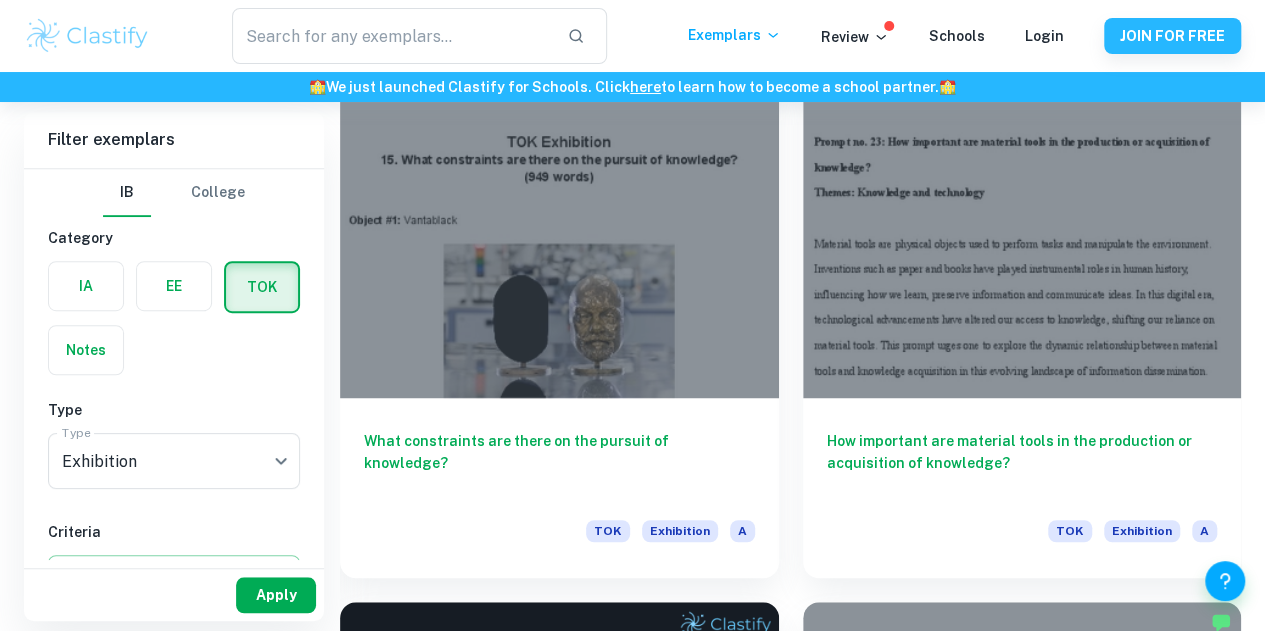 scroll, scrollTop: 507, scrollLeft: 0, axis: vertical 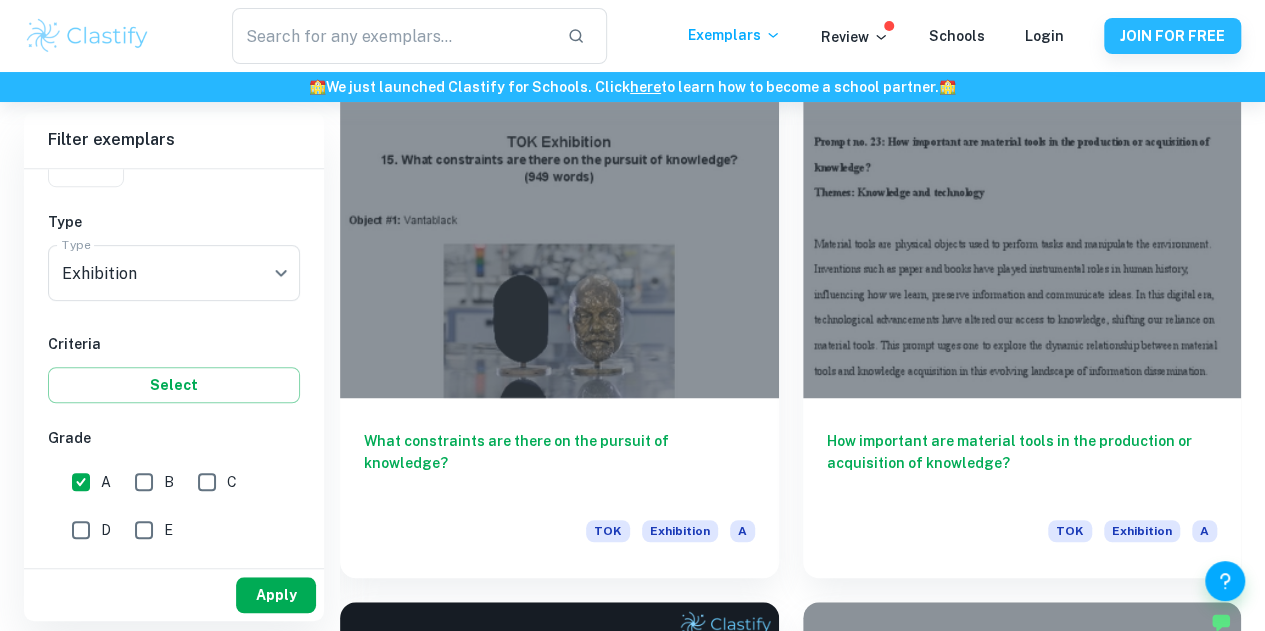 click on "Apply" at bounding box center [276, 595] 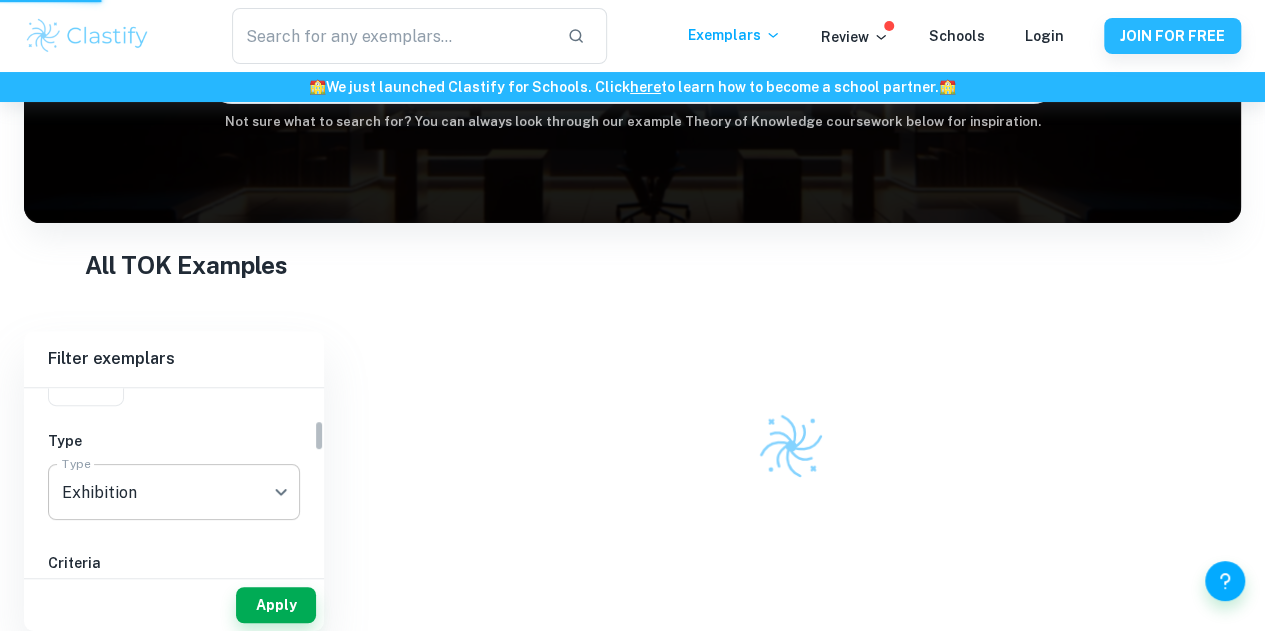 scroll, scrollTop: 244, scrollLeft: 0, axis: vertical 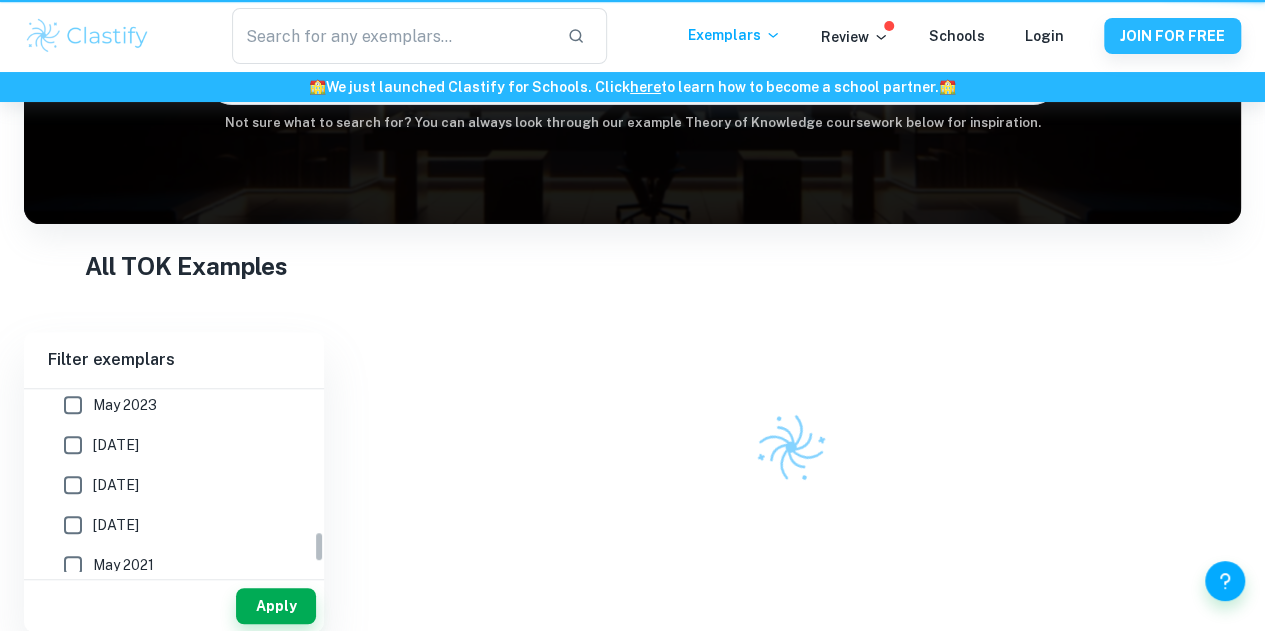 click on "Home TOK IB TOK examples Type a search phrase to find the most relevant    TOK    examples for you ​ Not sure what to search for? You can always look through our example Theory of Knowledge coursework below for inspiration." at bounding box center [632, -126] 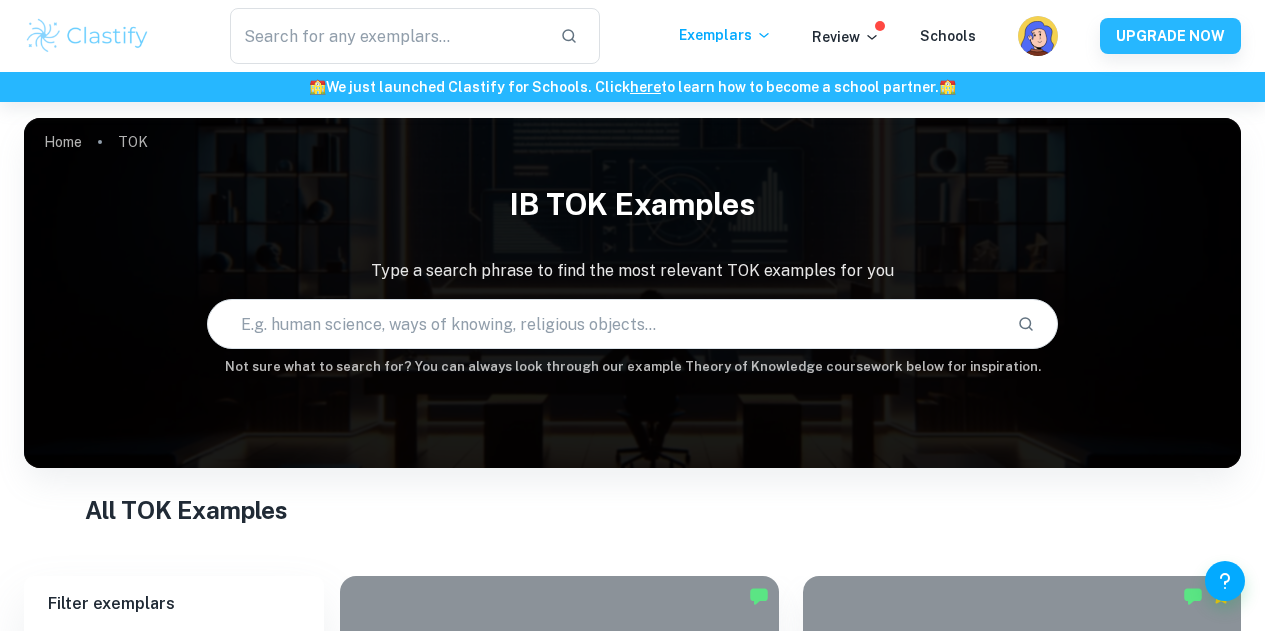 scroll, scrollTop: 394, scrollLeft: 0, axis: vertical 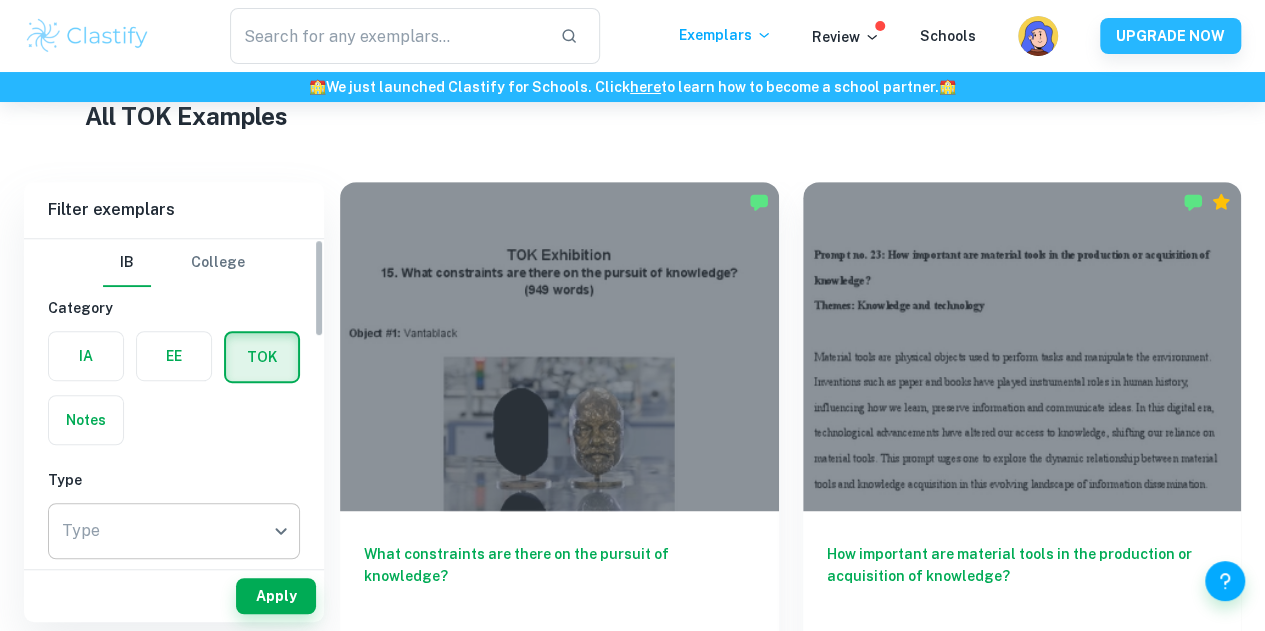 click on "​ Exemplars Review Schools UPGRADE NOW   🏫  We just launched Clastify for Schools. Click  here  to learn how to become a school partner.  🏫 Home TOK IB TOK examples Type a search phrase to find the most relevant    TOK    examples for you ​ Not sure what to search for? You can always look through our example Theory of Knowledge coursework below for inspiration. All TOK  Examples Filter Filter exemplars IB College Category IA EE TOK Notes Type Type ​ Type Criteria Select Grade A B C D E Session [DATE] [DATE] [DATE] [DATE] [DATE] [DATE] [DATE] [DATE] [DATE] [DATE] Other   Apply Filter exemplars IB College Category IA EE TOK Notes Type Type ​ Type Criteria Select Grade A B C D E Session [DATE] [DATE] [DATE] [DATE] [DATE] [DATE] [DATE] [DATE] [DATE] [DATE] Other   Apply   What constraints are there on the pursuit of knowledge? TOK Exhibition A TOK Exhibition A Want full marks on your  TOK 🎯 Promoted TOK Essay A TOK A" at bounding box center (632, 23) 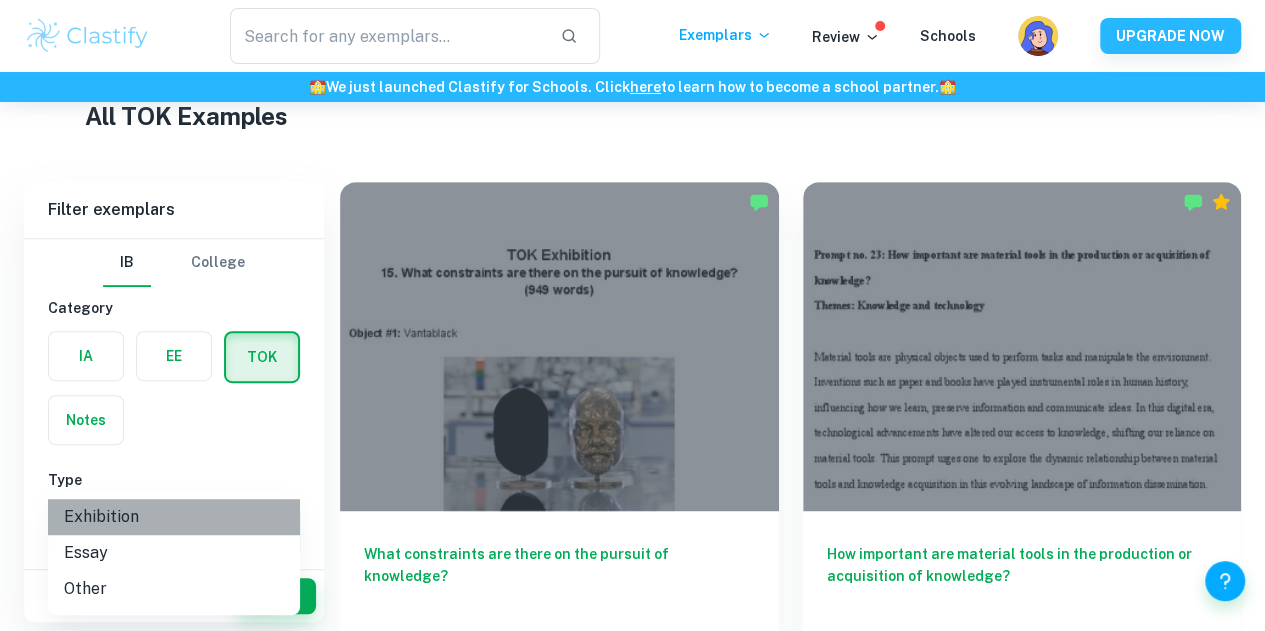 click on "Exhibition" at bounding box center [174, 517] 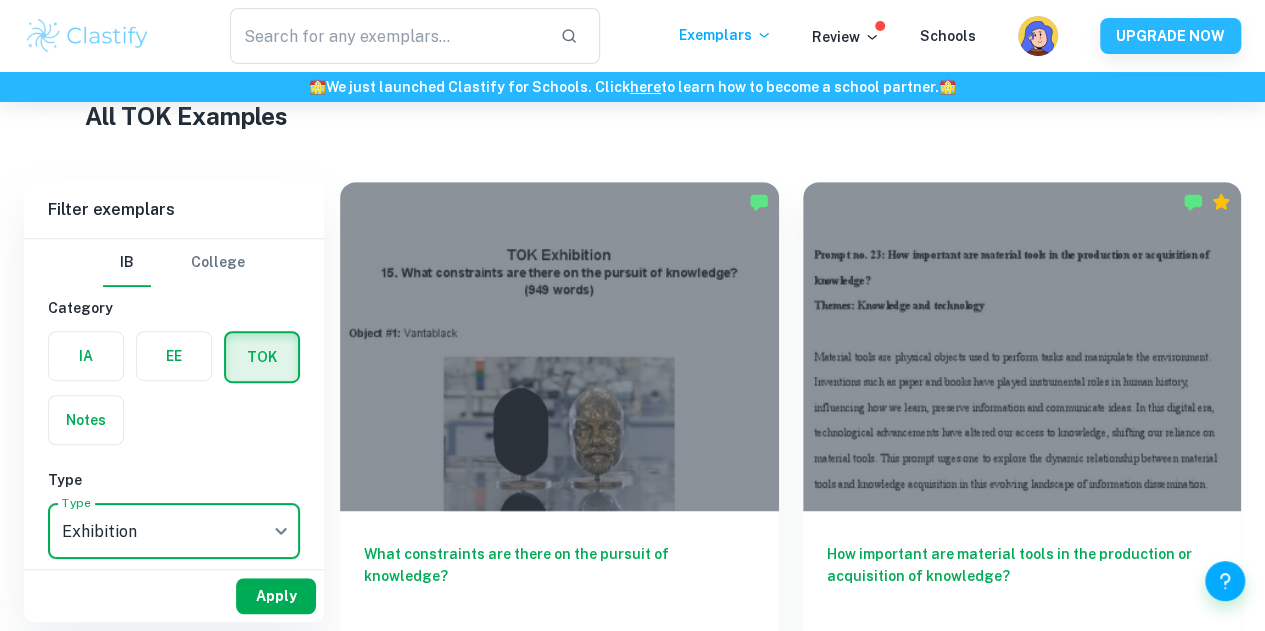 click on "Apply" at bounding box center [276, 596] 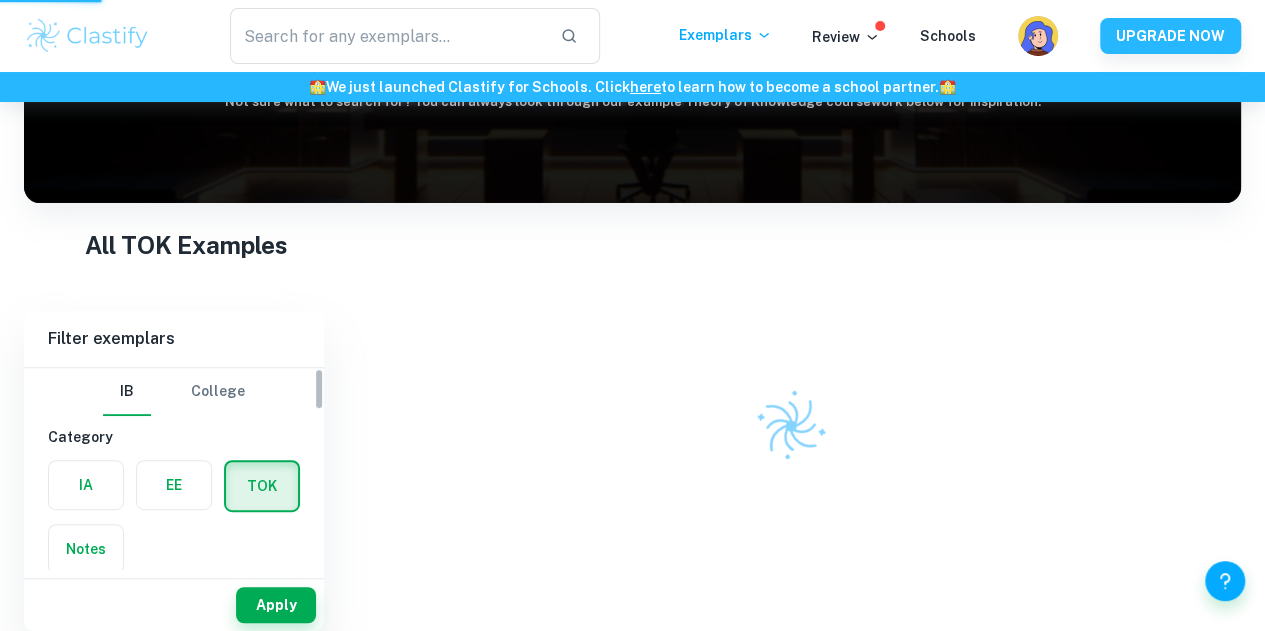 scroll, scrollTop: 244, scrollLeft: 0, axis: vertical 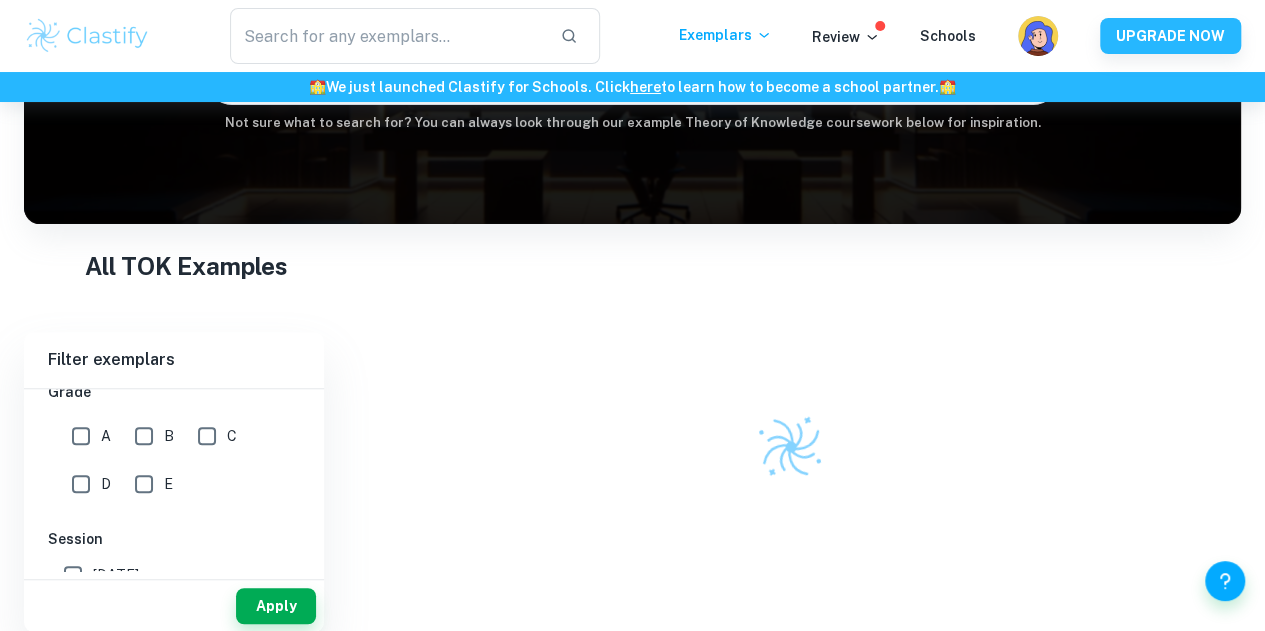 click on "A" at bounding box center [81, 436] 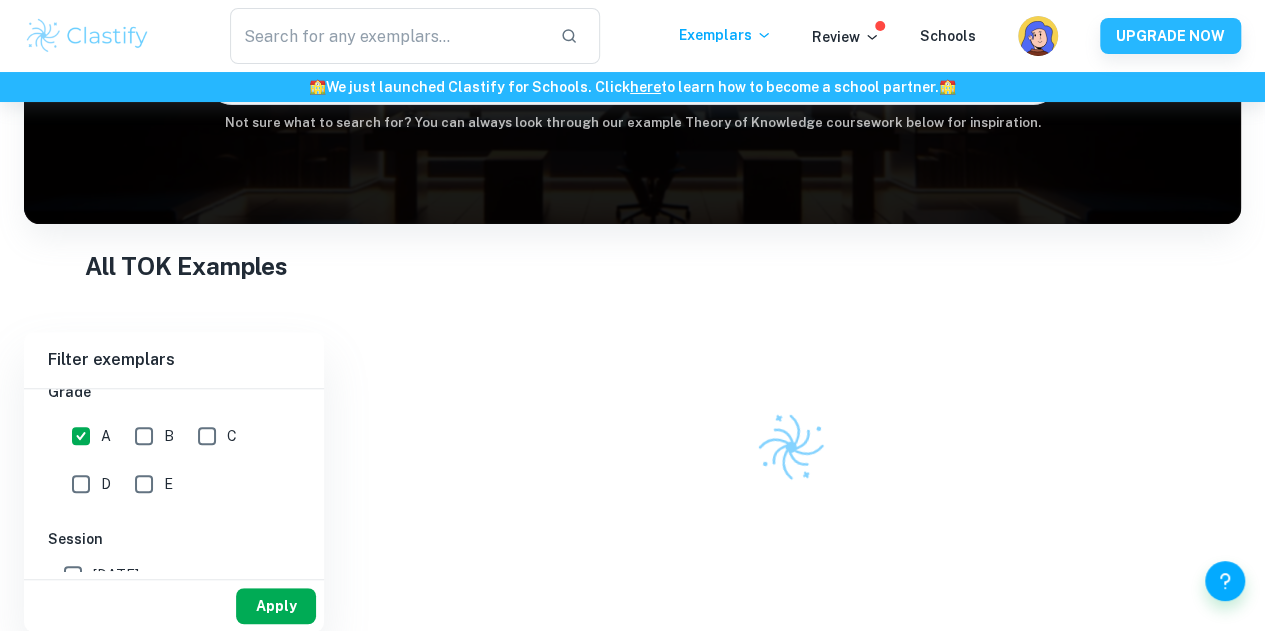 click on "Apply" at bounding box center [276, 606] 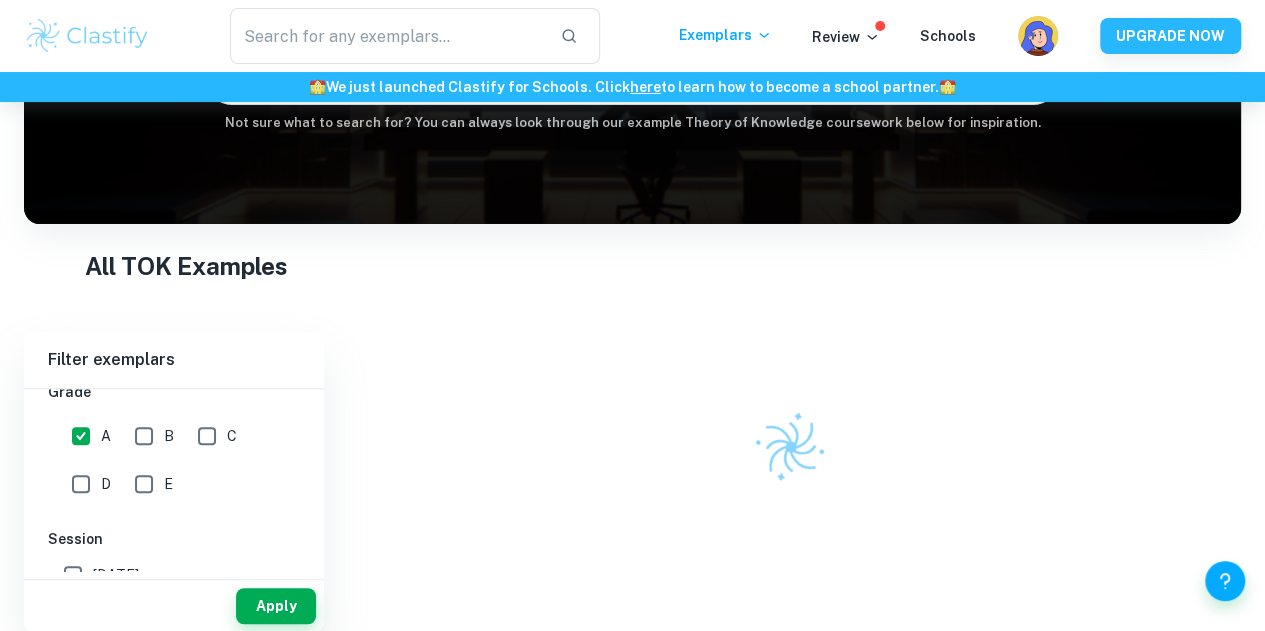click at bounding box center (790, 411) 